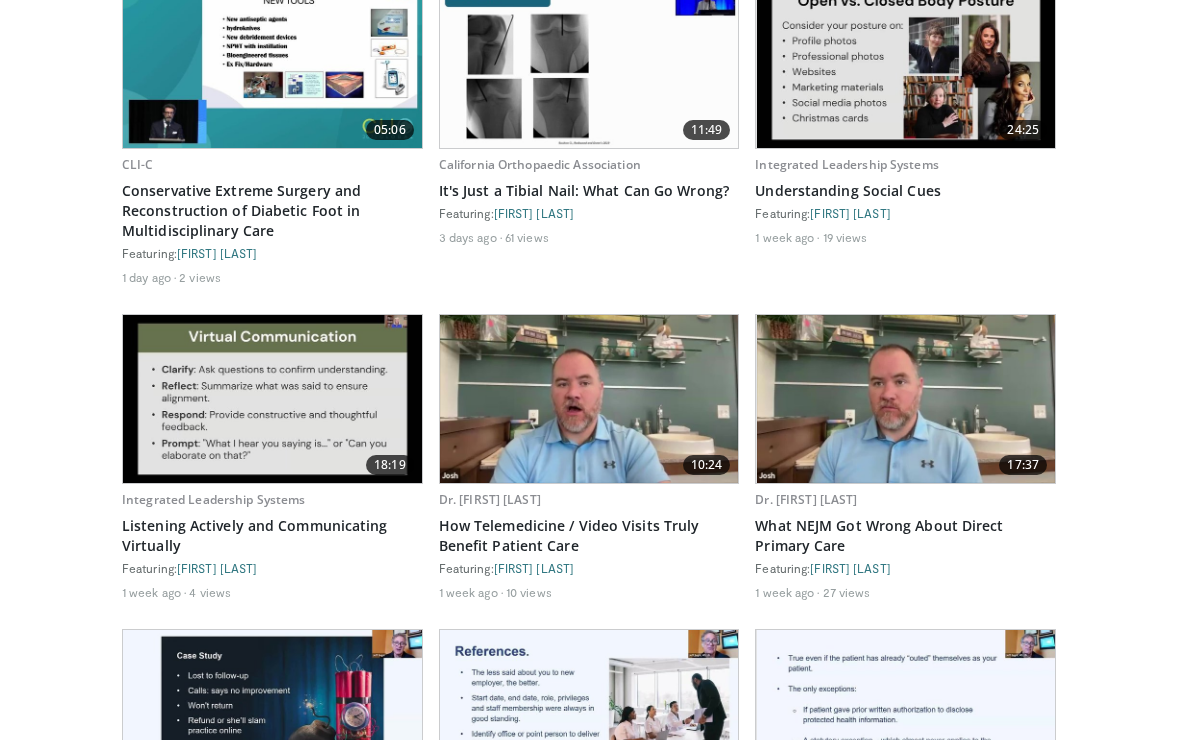 scroll, scrollTop: 1077, scrollLeft: 0, axis: vertical 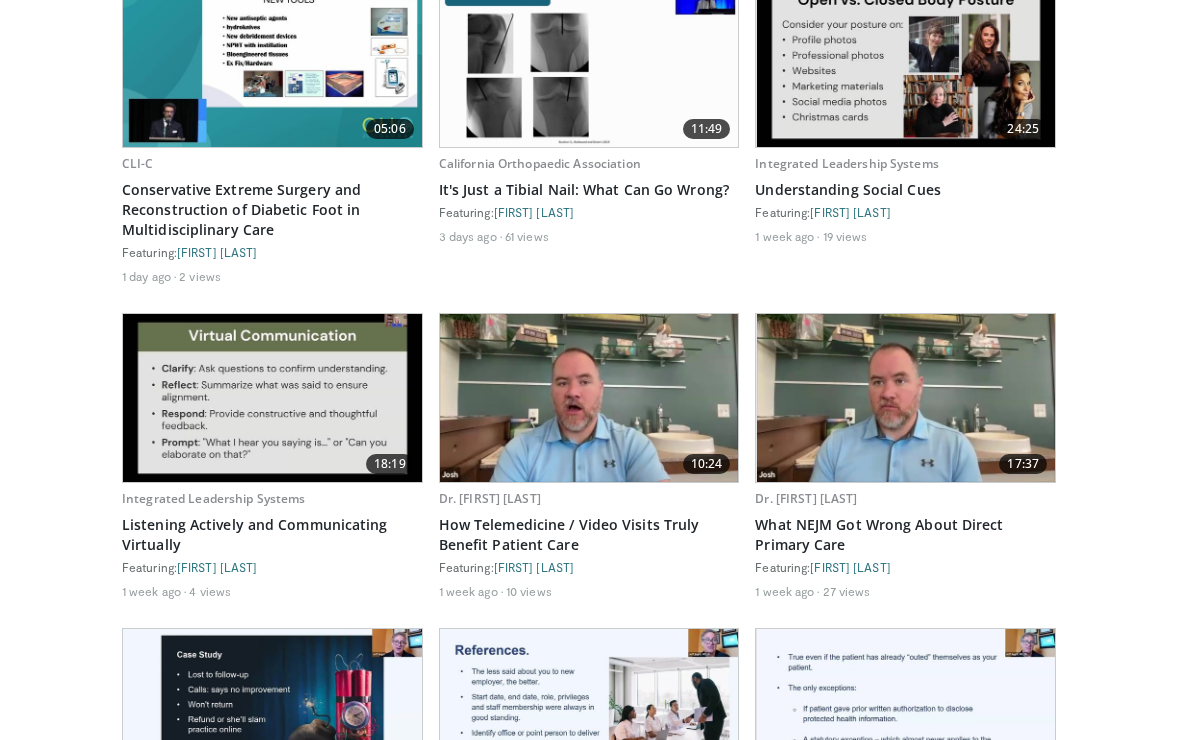 click on "Specialties
Adult & Family Medicine
Allergy, Asthma, Immunology
Anesthesiology
Cardiology
Dental
Dermatology
Endocrinology
Gastroenterology & Hepatology
General Surgery
Hematology & Oncology
Infectious Disease
Nephrology
Neurology
Neurosurgery
Obstetrics & Gynecology
Ophthalmology
Oral Maxillofacial
Orthopaedics
Otolaryngology
Pediatrics
Plastic Surgery
Podiatry
Psychiatry
Pulmonology
Radiation Oncology
Radiology
Rheumatology
Urology" at bounding box center [590, 302] 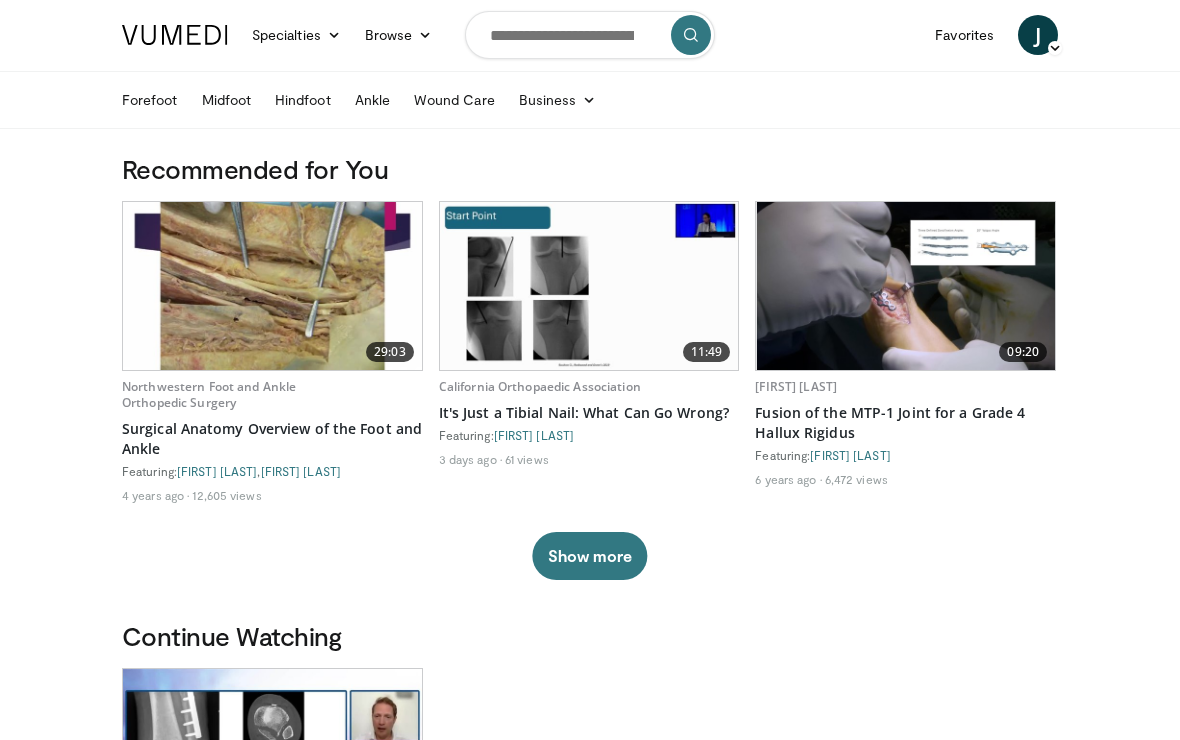 scroll, scrollTop: 0, scrollLeft: 0, axis: both 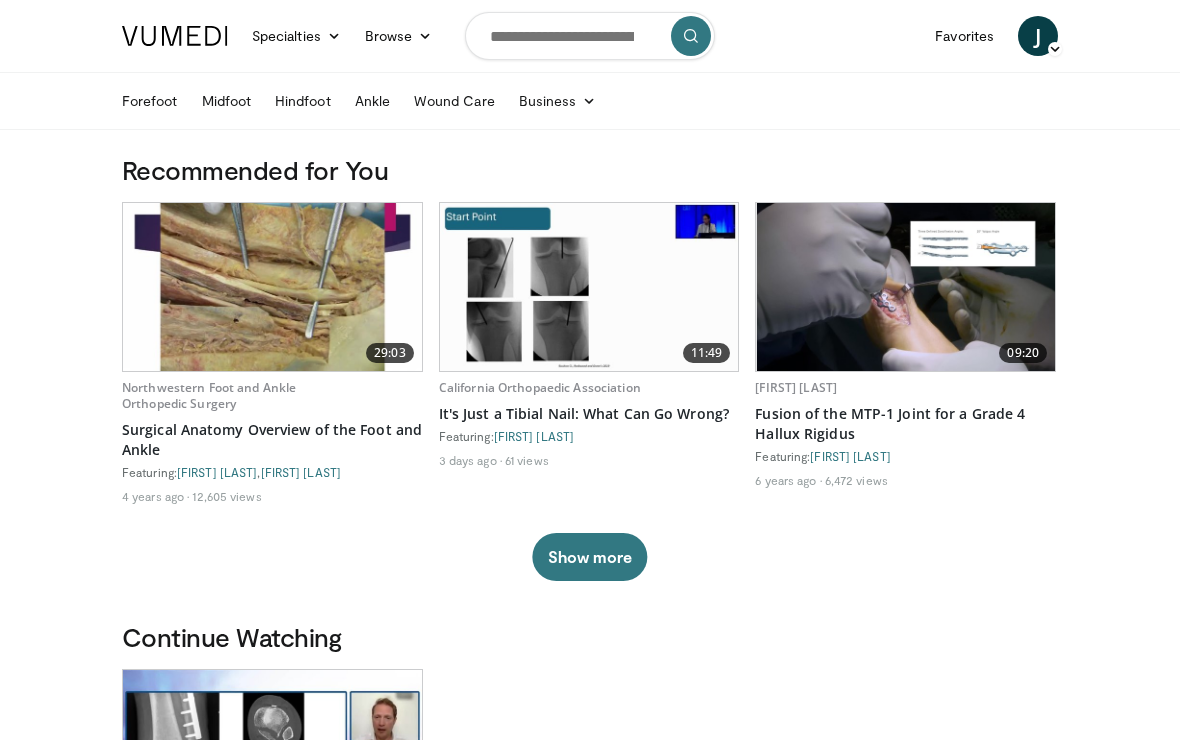 click at bounding box center (590, 36) 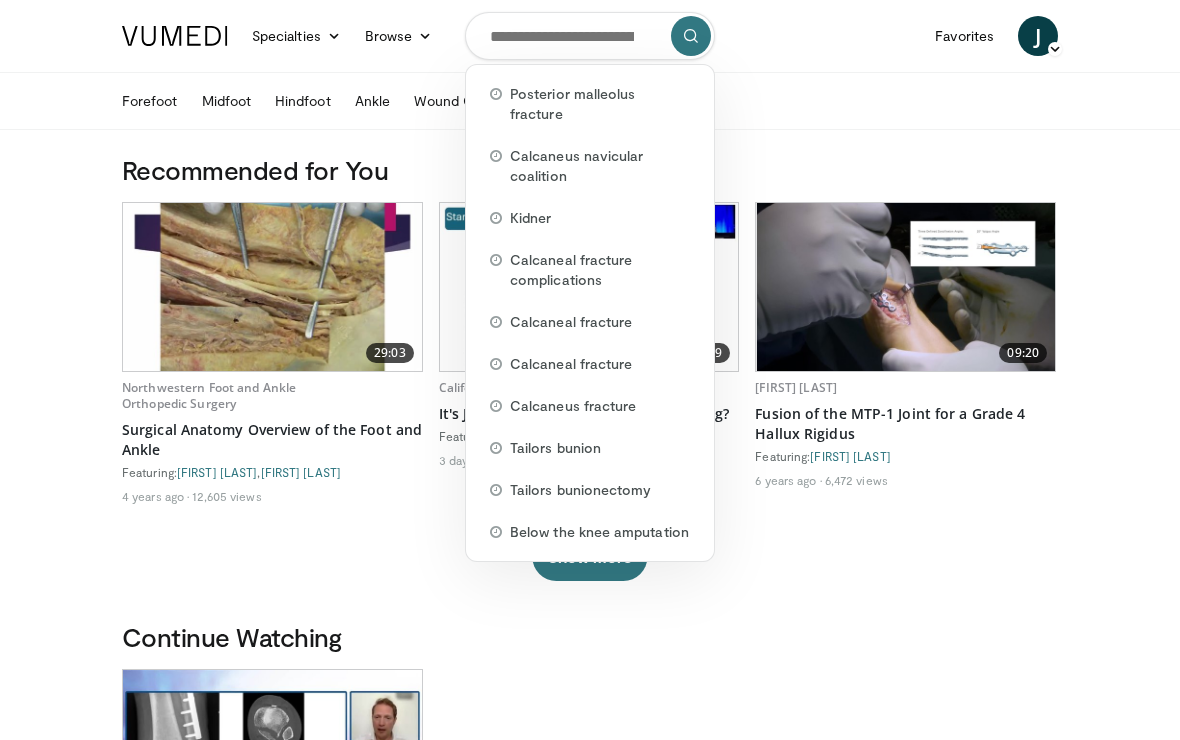 click on "Posterior malleolus fracture" at bounding box center [600, 104] 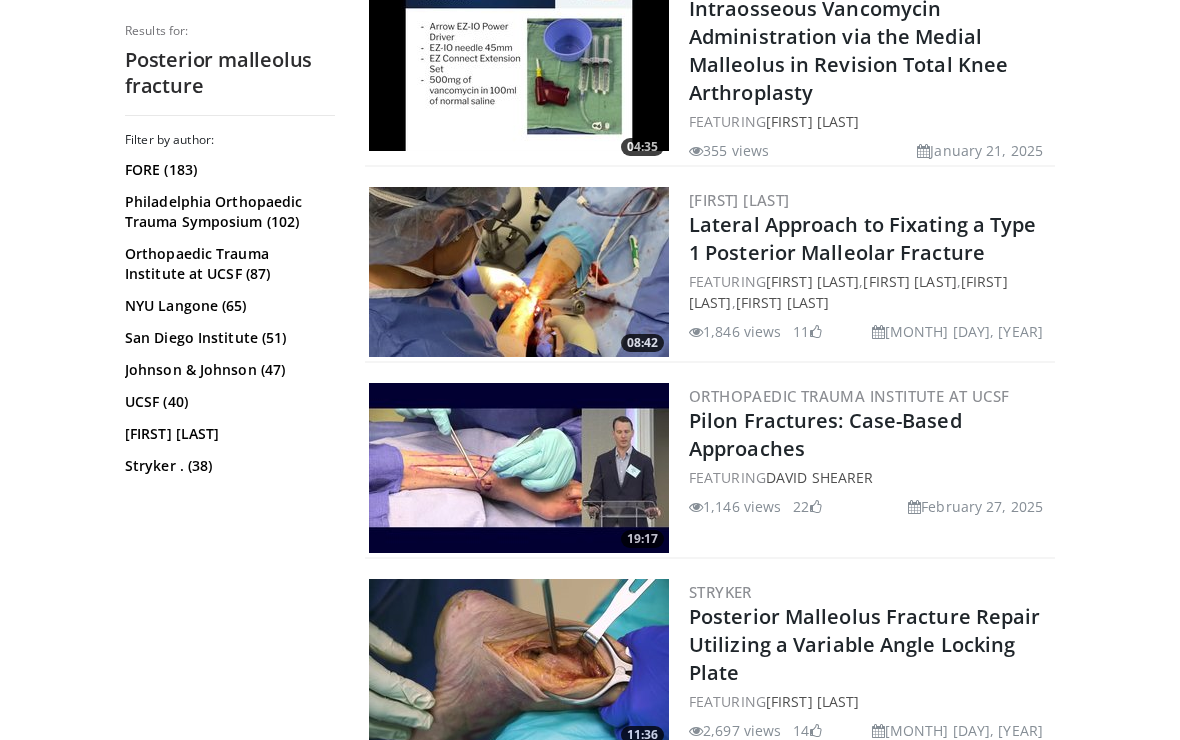 scroll, scrollTop: 1036, scrollLeft: 0, axis: vertical 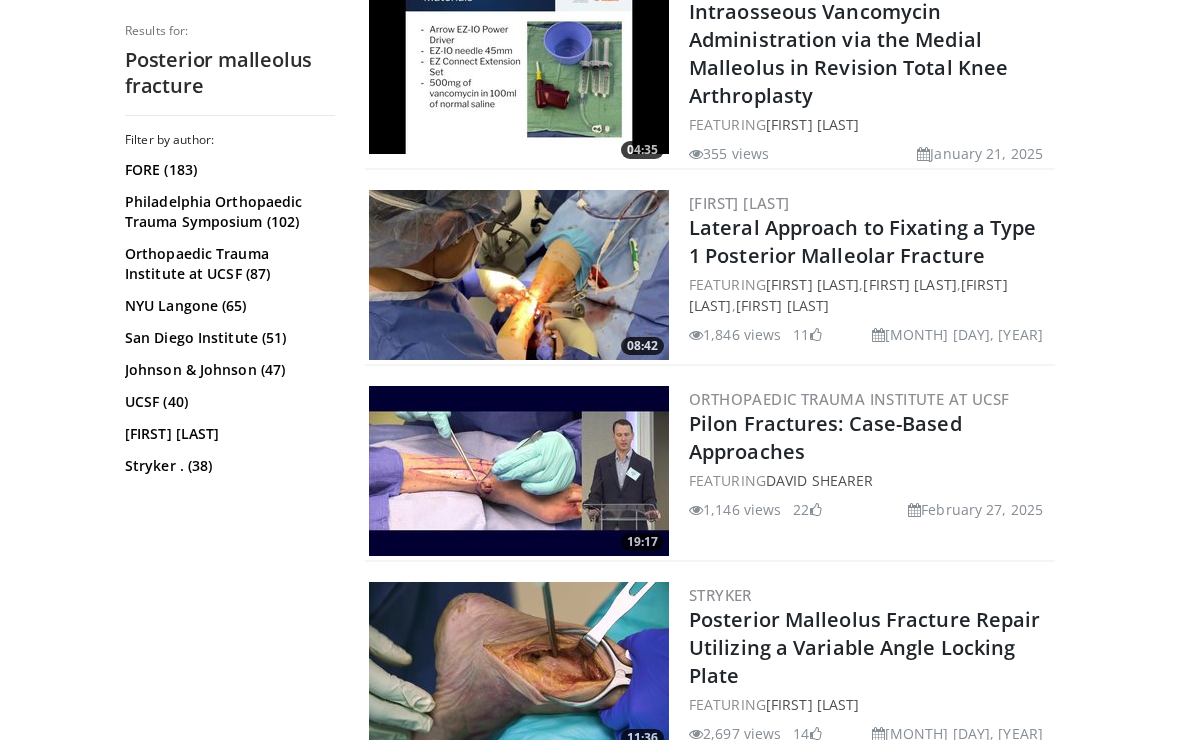 click on "Lateral Approach to Fixating a Type 1 Posterior Malleolar Fracture" at bounding box center [863, 241] 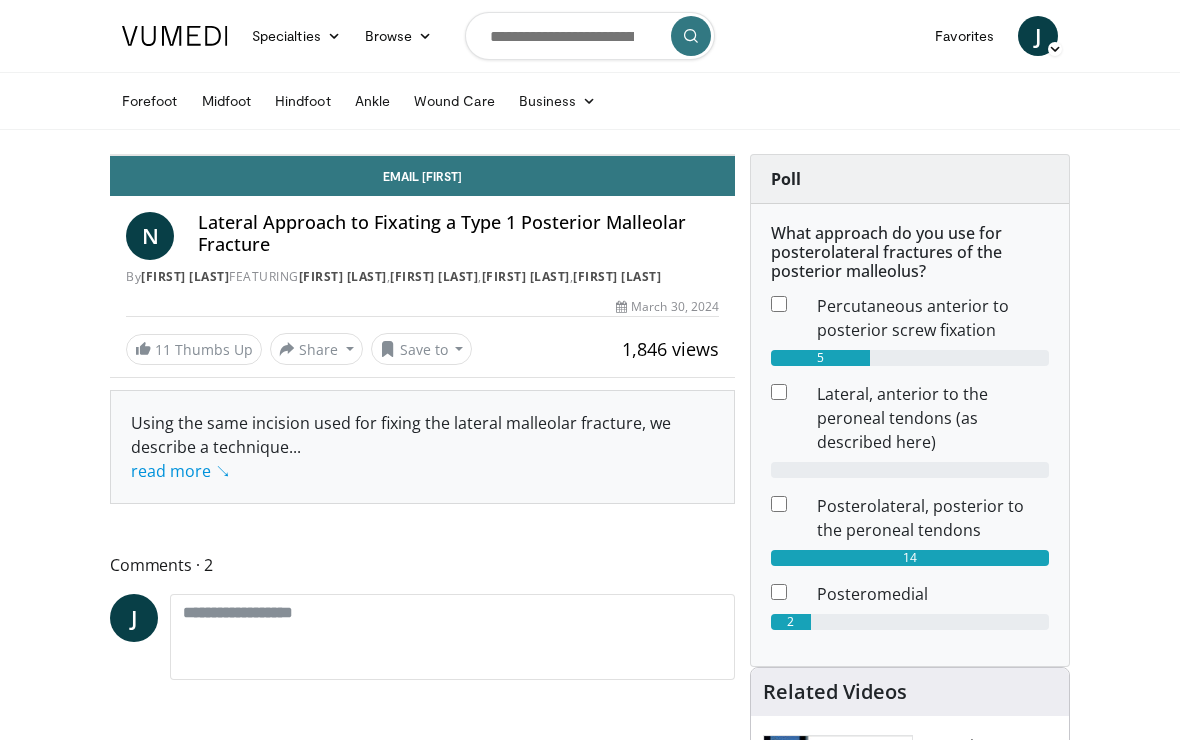 scroll, scrollTop: 0, scrollLeft: 0, axis: both 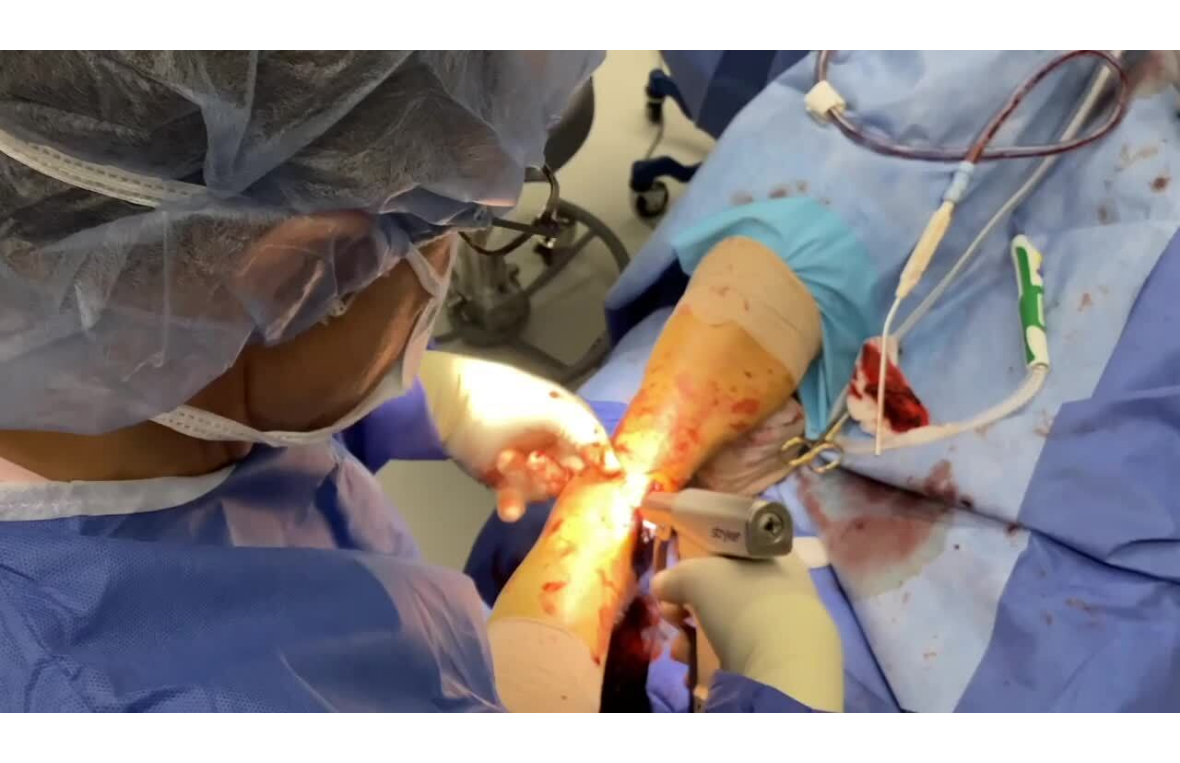 click on "Specialties
Adult & Family Medicine
Allergy, Asthma, Immunology
Anesthesiology
Cardiology
Dental
Dermatology
Endocrinology
Gastroenterology & Hepatology
General Surgery
Hematology & Oncology
Infectious Disease
Nephrology
Neurology
Neurosurgery
Obstetrics & Gynecology
Ophthalmology
Oral Maxillofacial
Orthopaedics
Otolaryngology
Pediatrics
Plastic Surgery
Podiatry
Psychiatry
Pulmonology
Radiation Oncology
Radiology
Rheumatology
Urology
Videos" at bounding box center (590, 357) 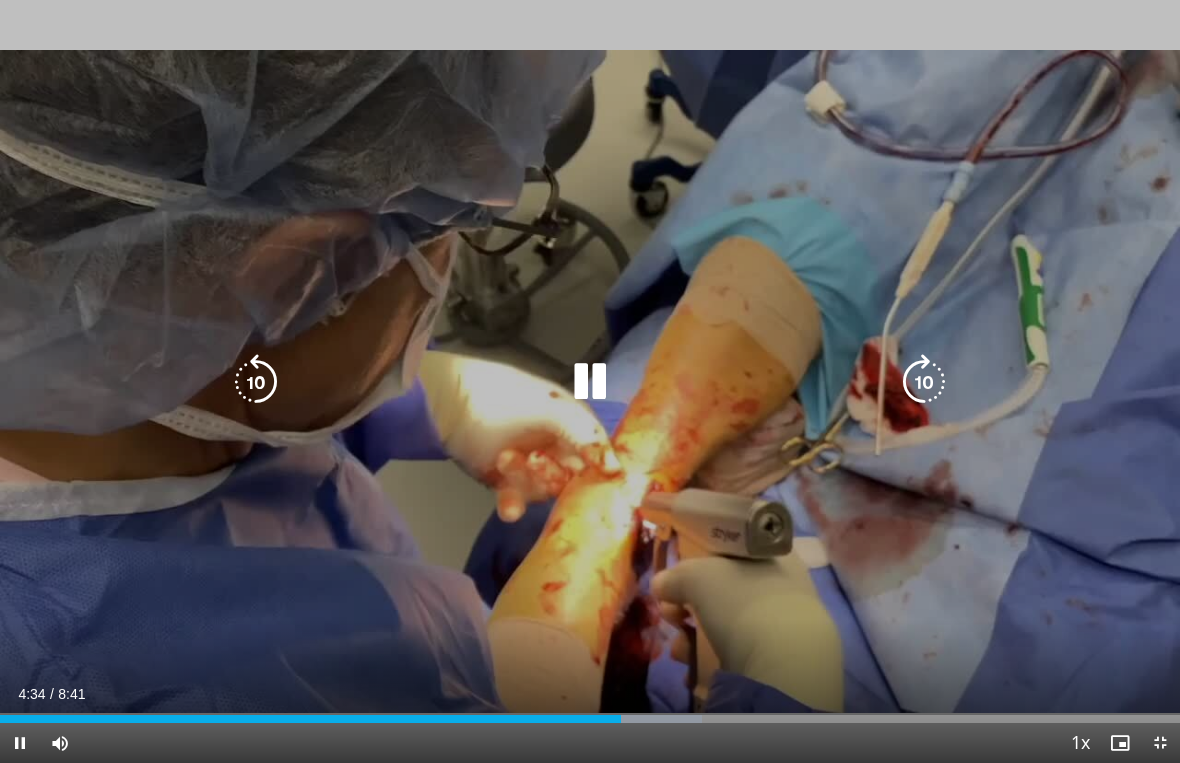 click at bounding box center (256, 382) 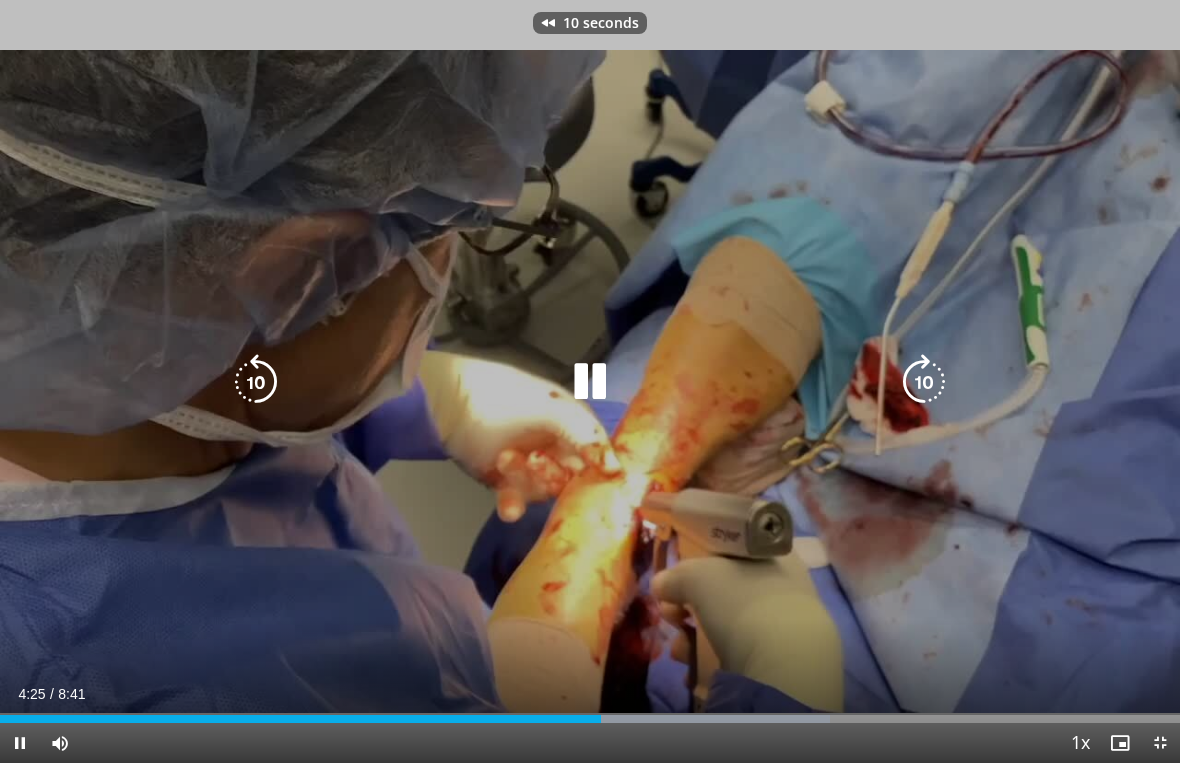 click at bounding box center [256, 382] 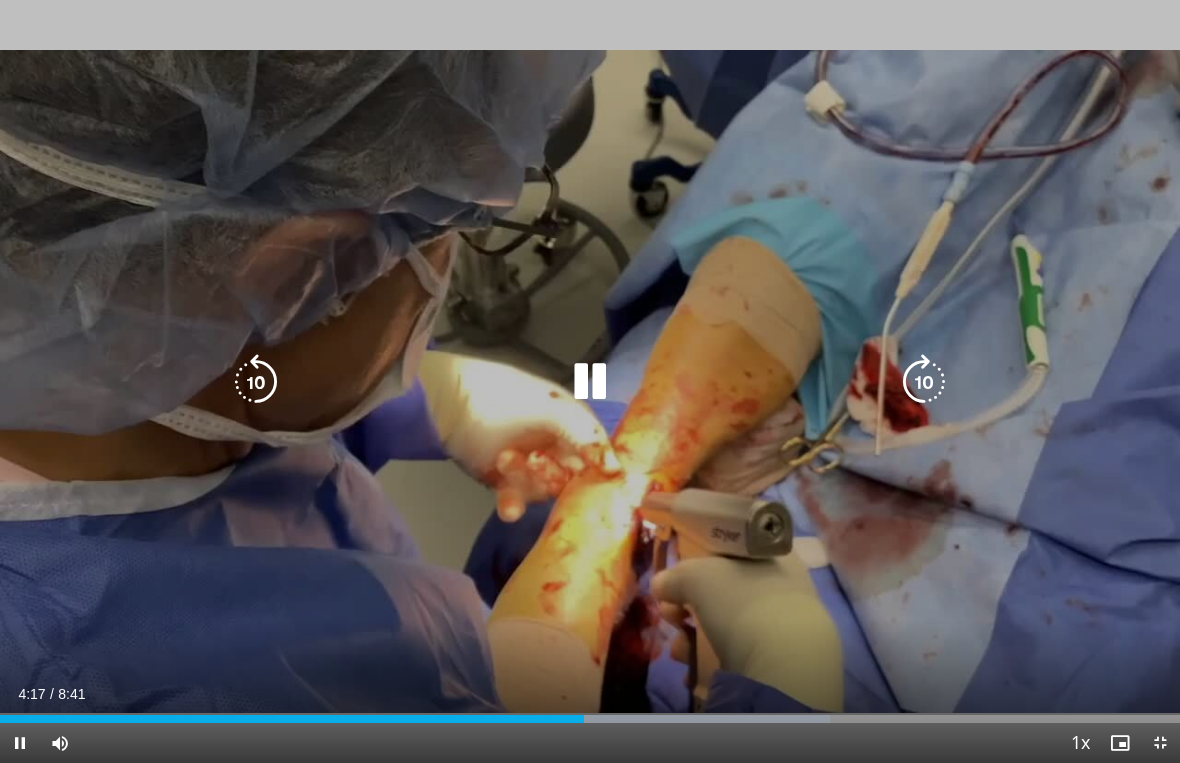 click at bounding box center [256, 382] 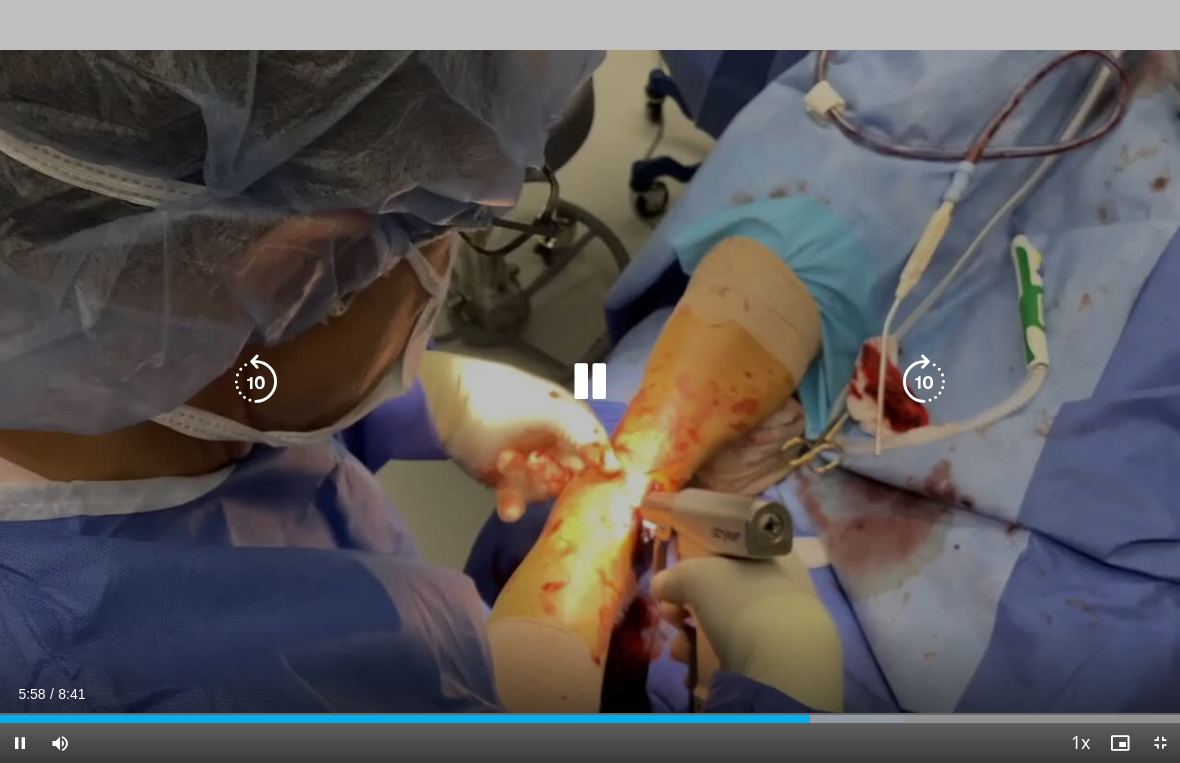 click at bounding box center [256, 382] 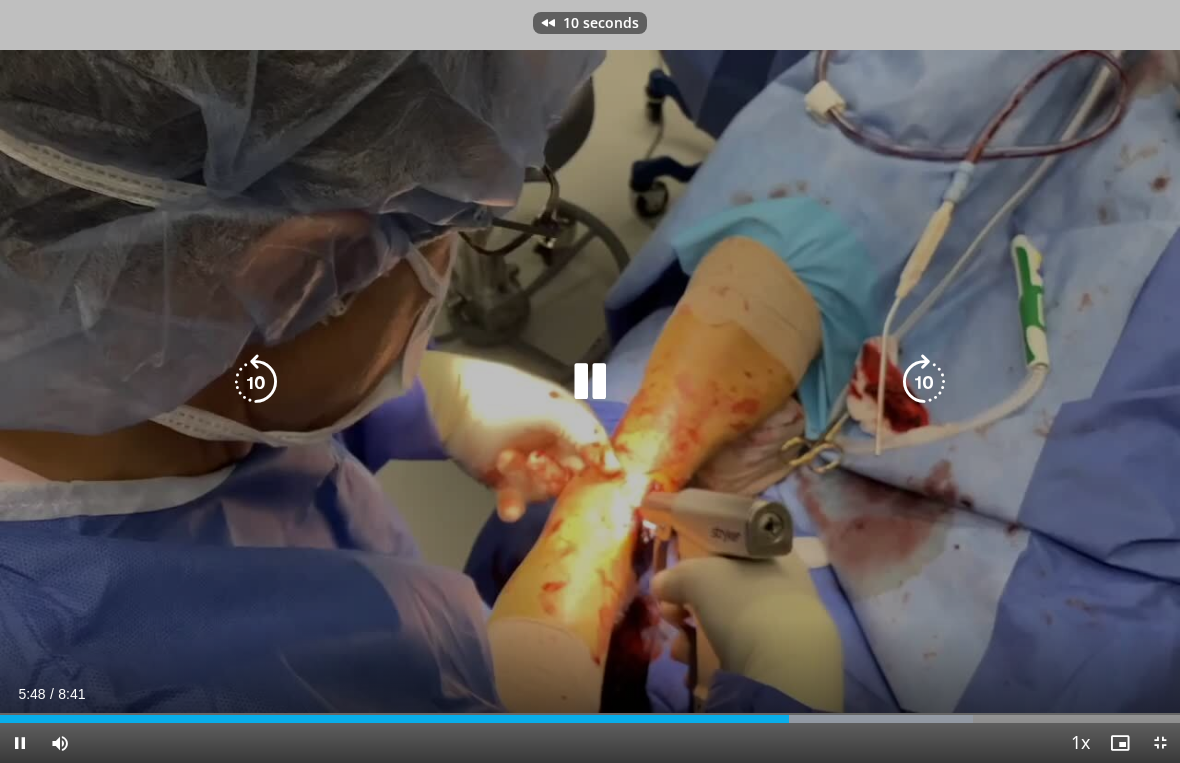 click at bounding box center [256, 382] 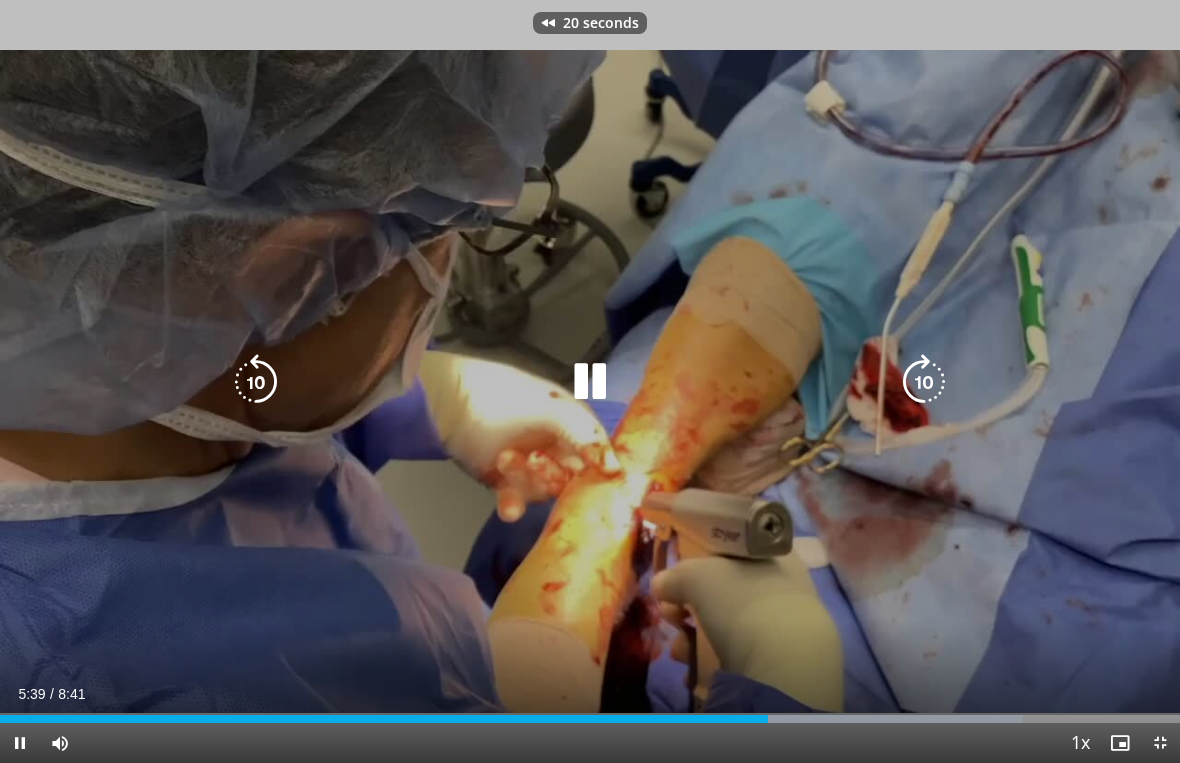 click at bounding box center [256, 382] 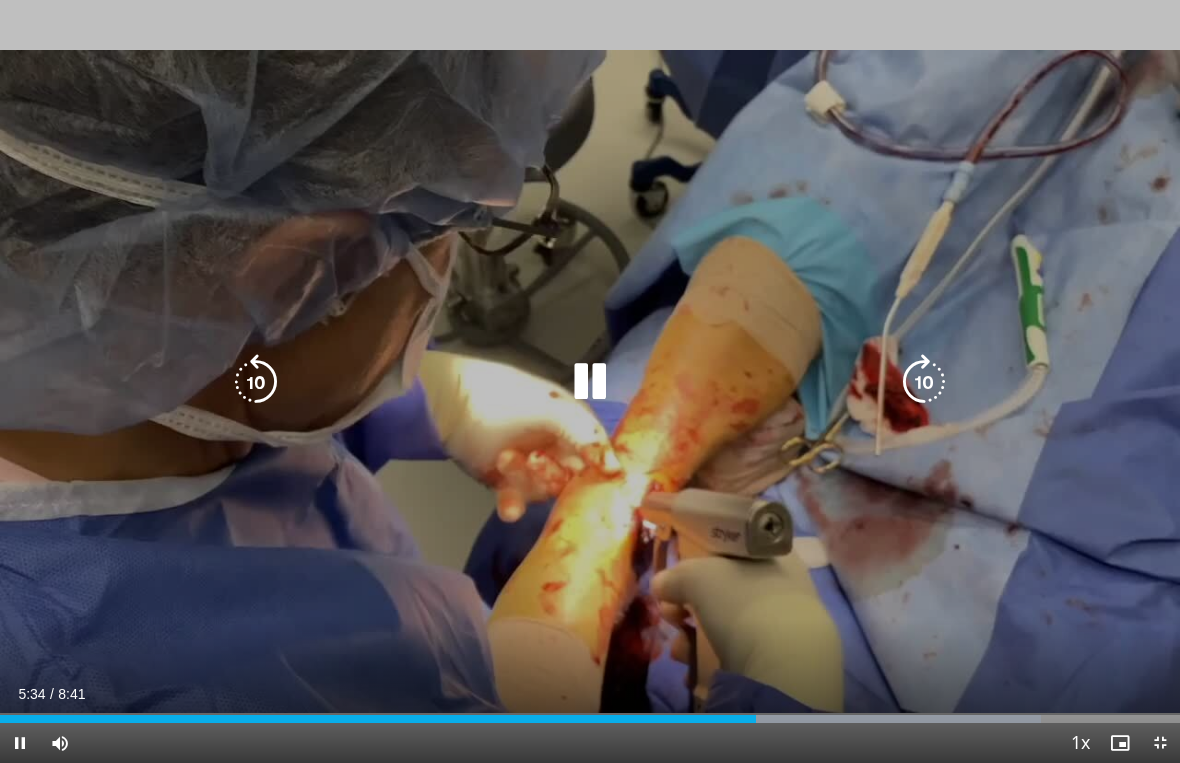 click at bounding box center [256, 382] 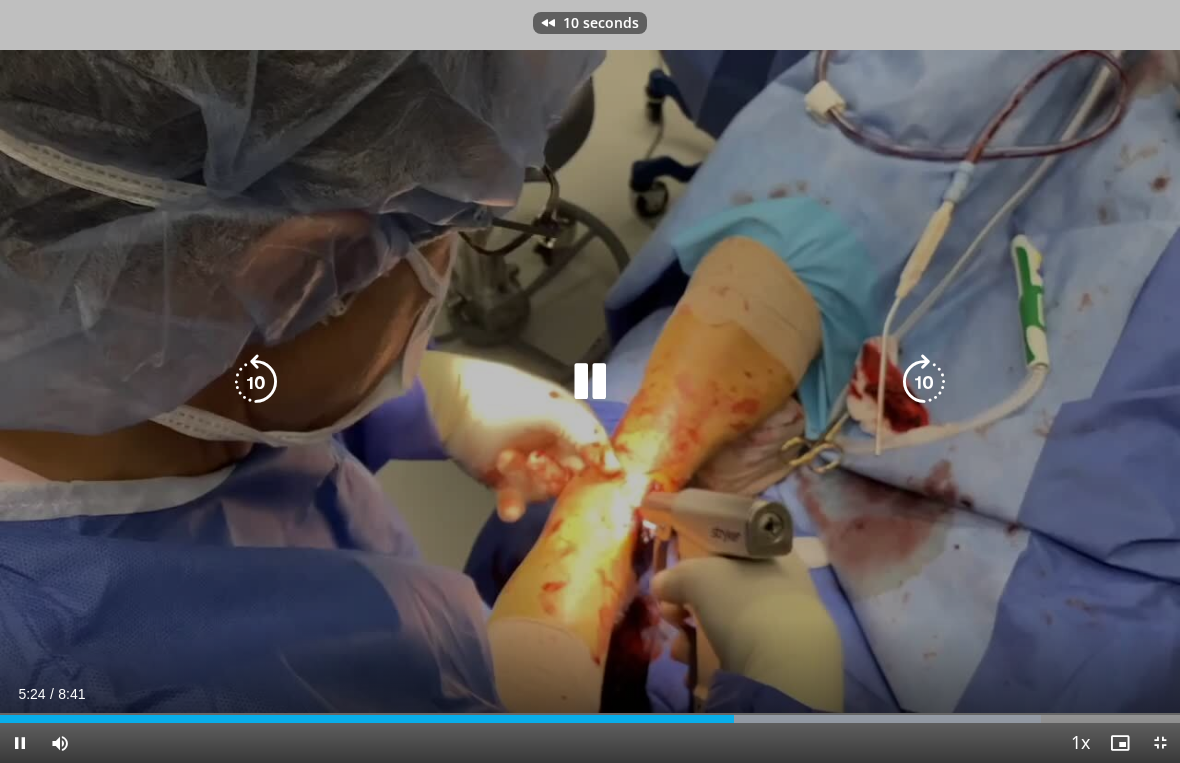 click at bounding box center (256, 382) 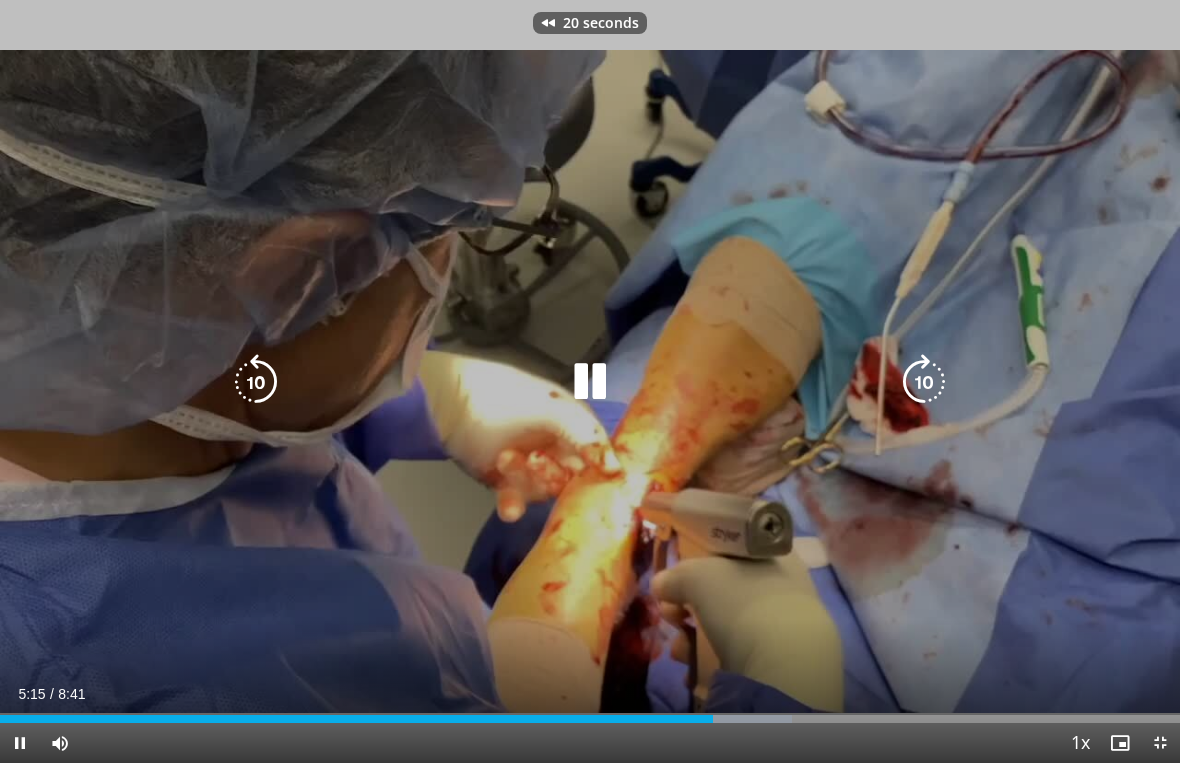 click at bounding box center (256, 382) 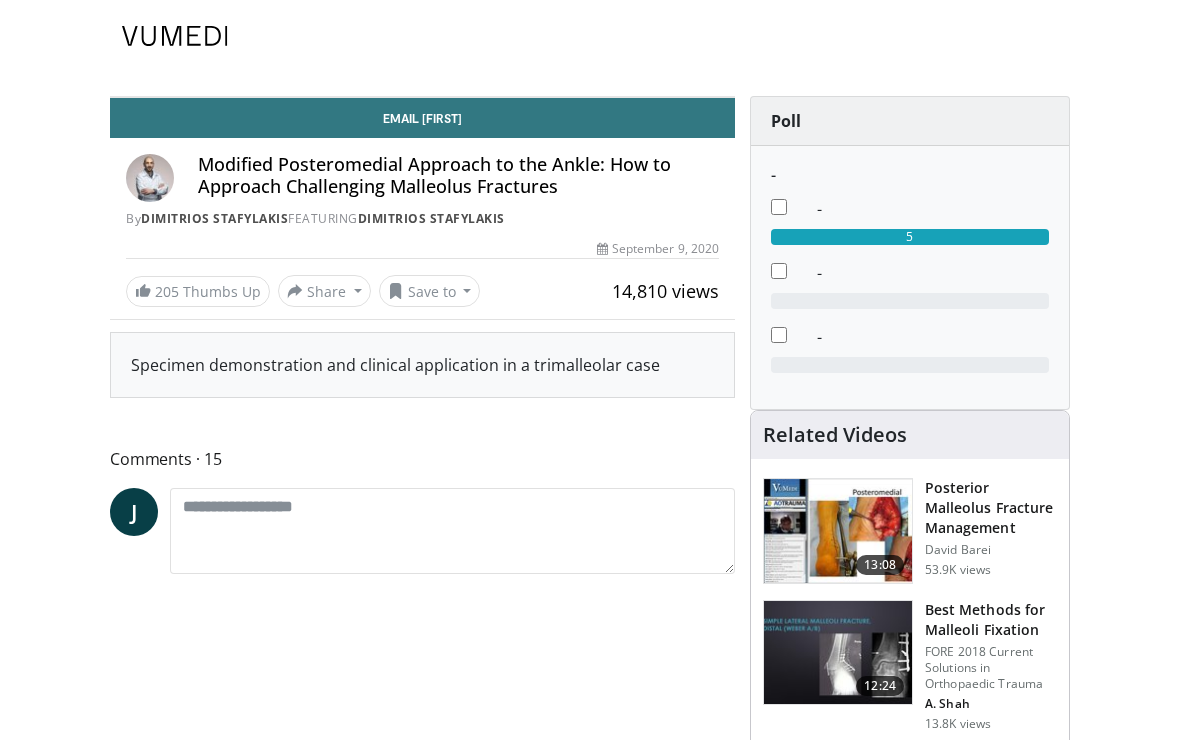 scroll, scrollTop: 0, scrollLeft: 0, axis: both 